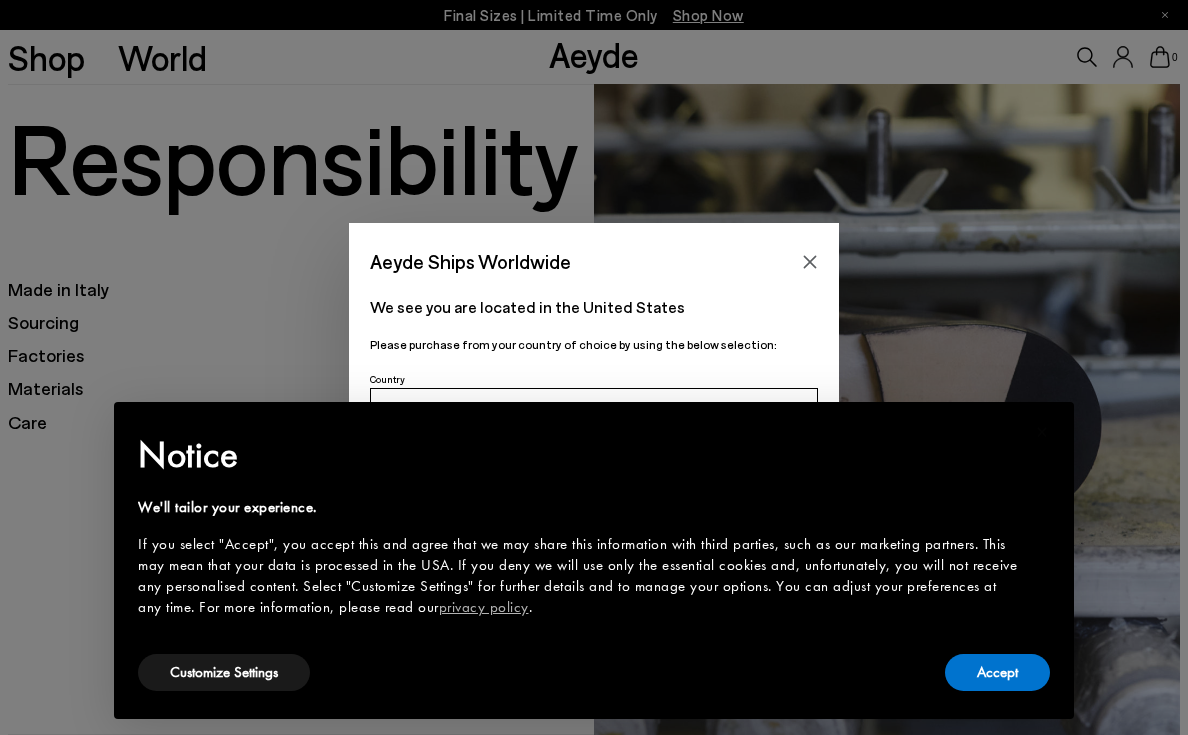 scroll, scrollTop: 0, scrollLeft: 0, axis: both 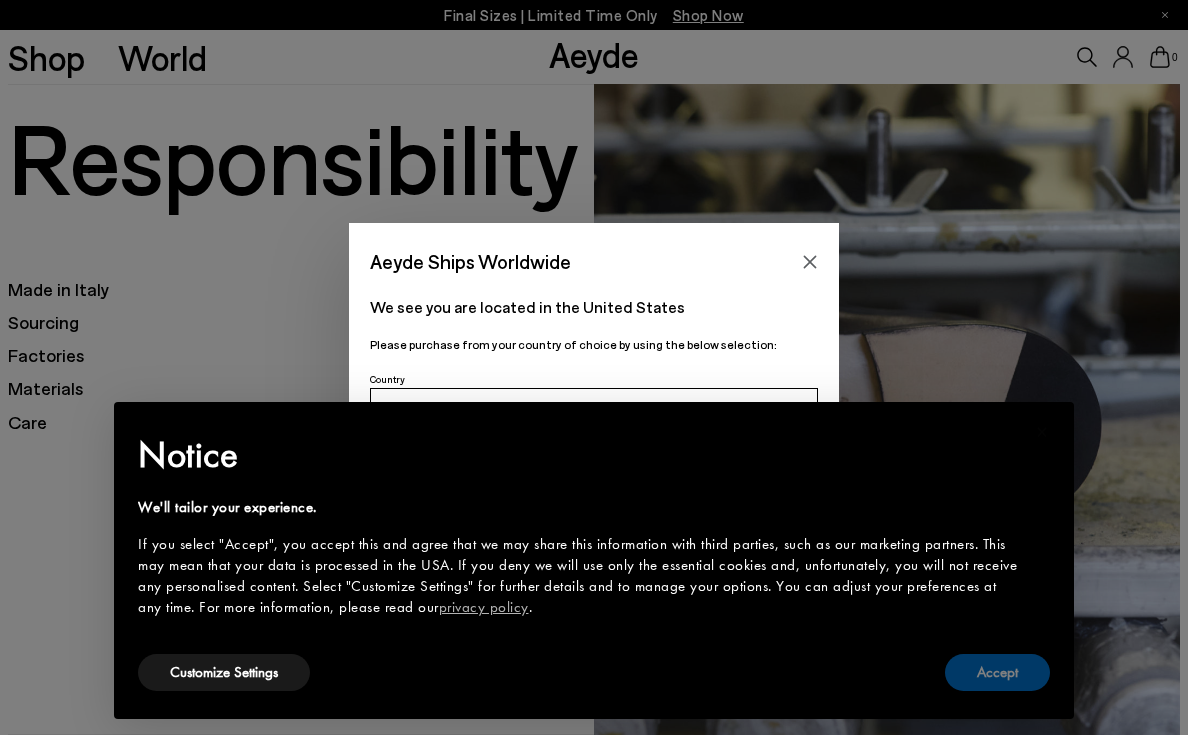 click on "Accept" at bounding box center [997, 672] 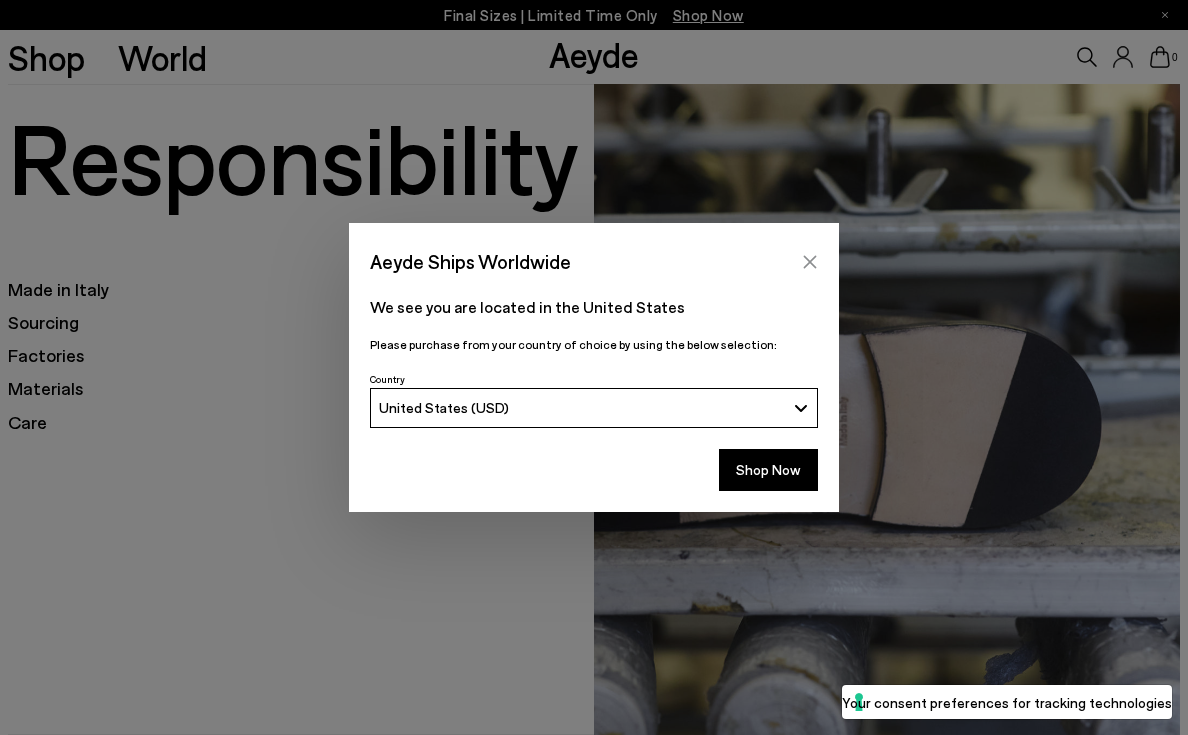 click 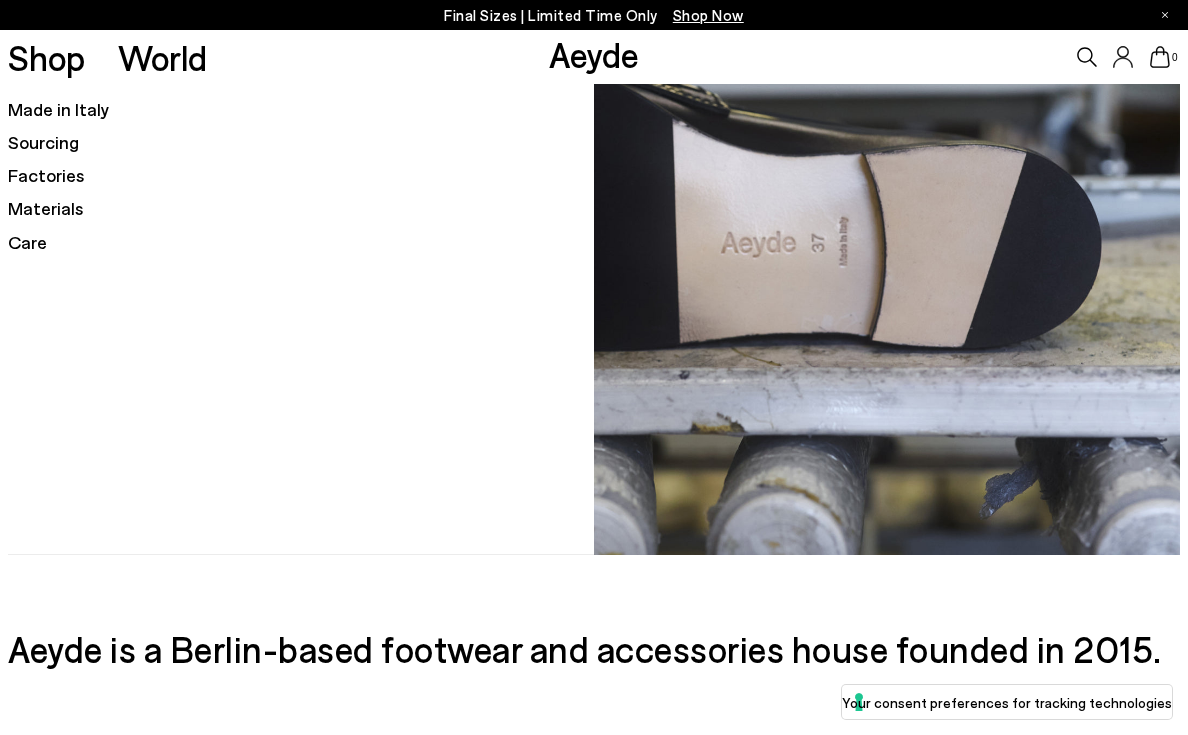 scroll, scrollTop: 0, scrollLeft: 0, axis: both 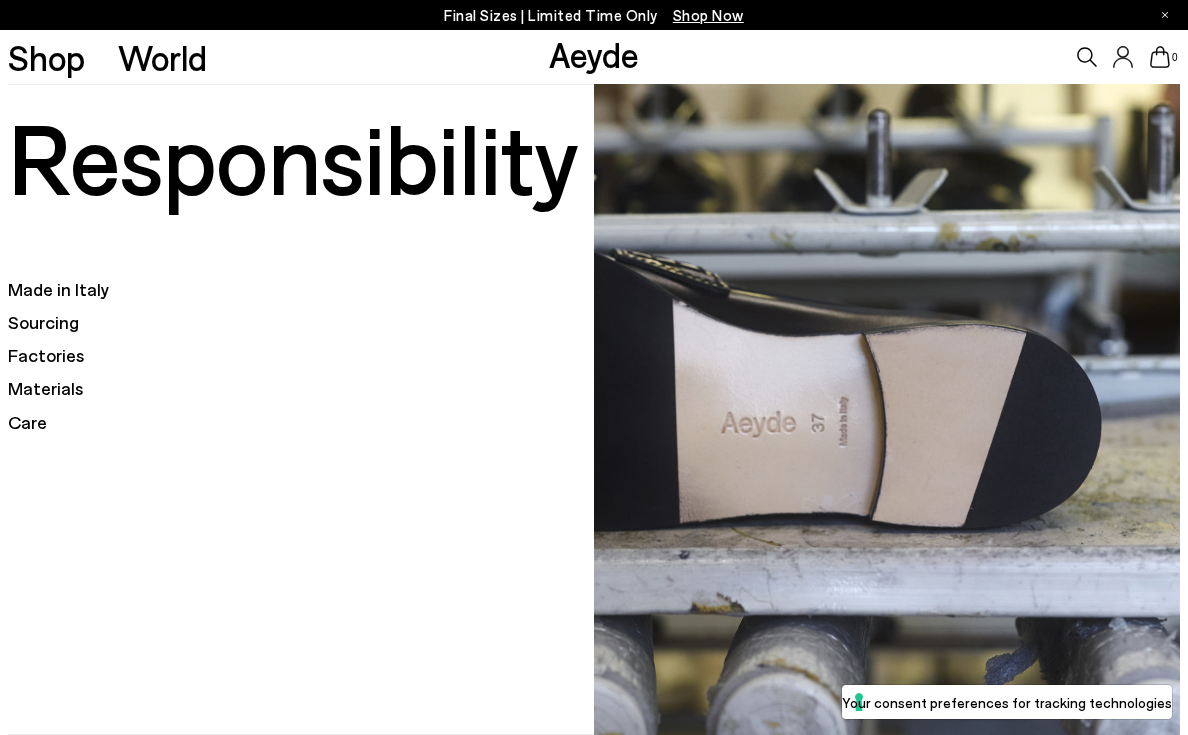 click on "Made in Italy" at bounding box center [301, 289] 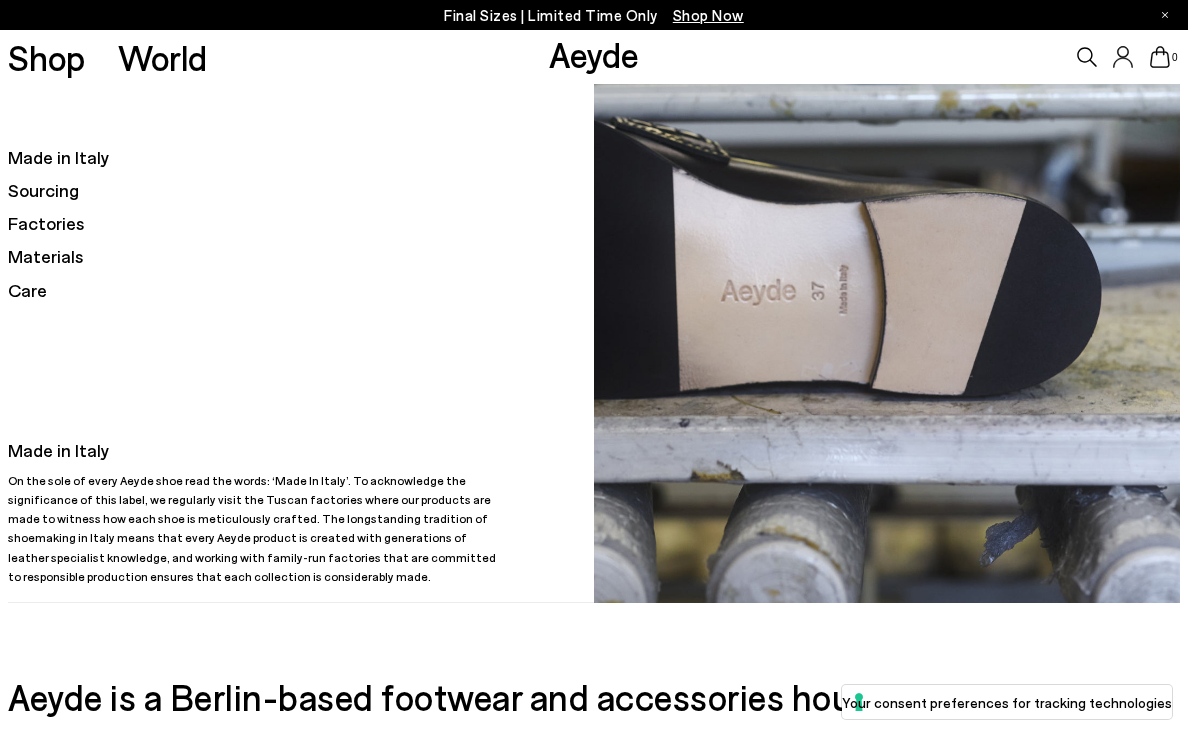 scroll, scrollTop: 123, scrollLeft: 0, axis: vertical 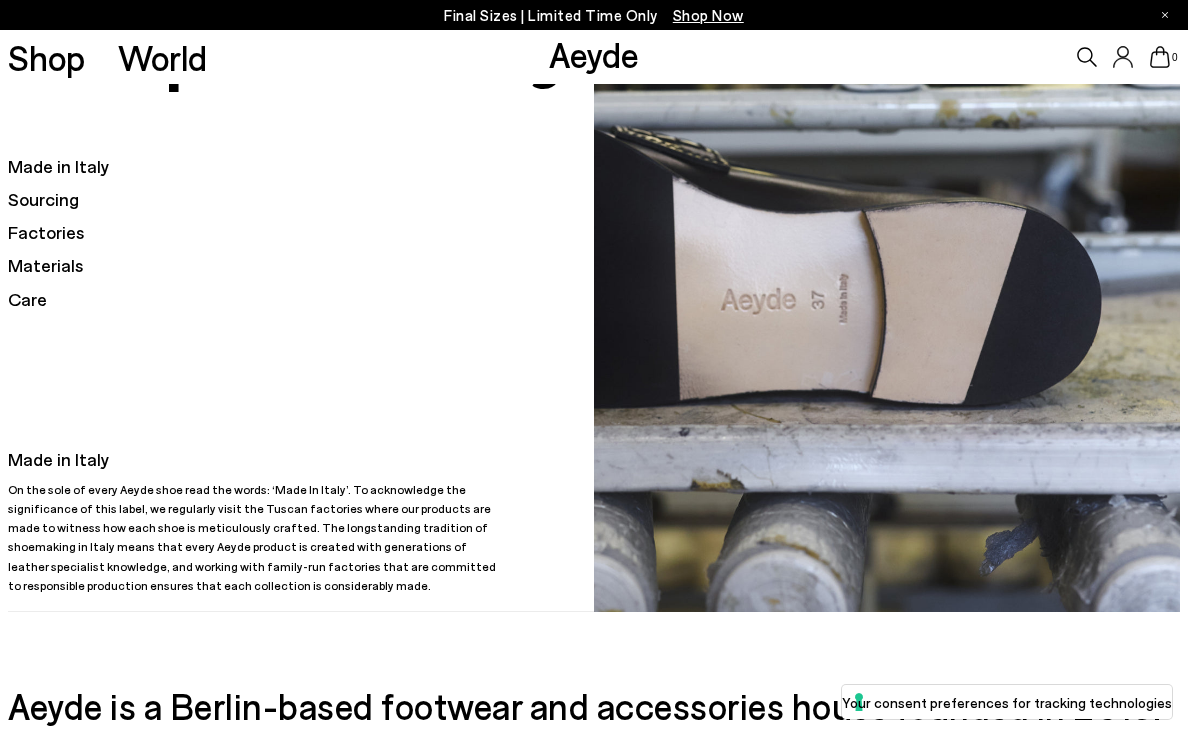 click on "Factories" at bounding box center [301, 232] 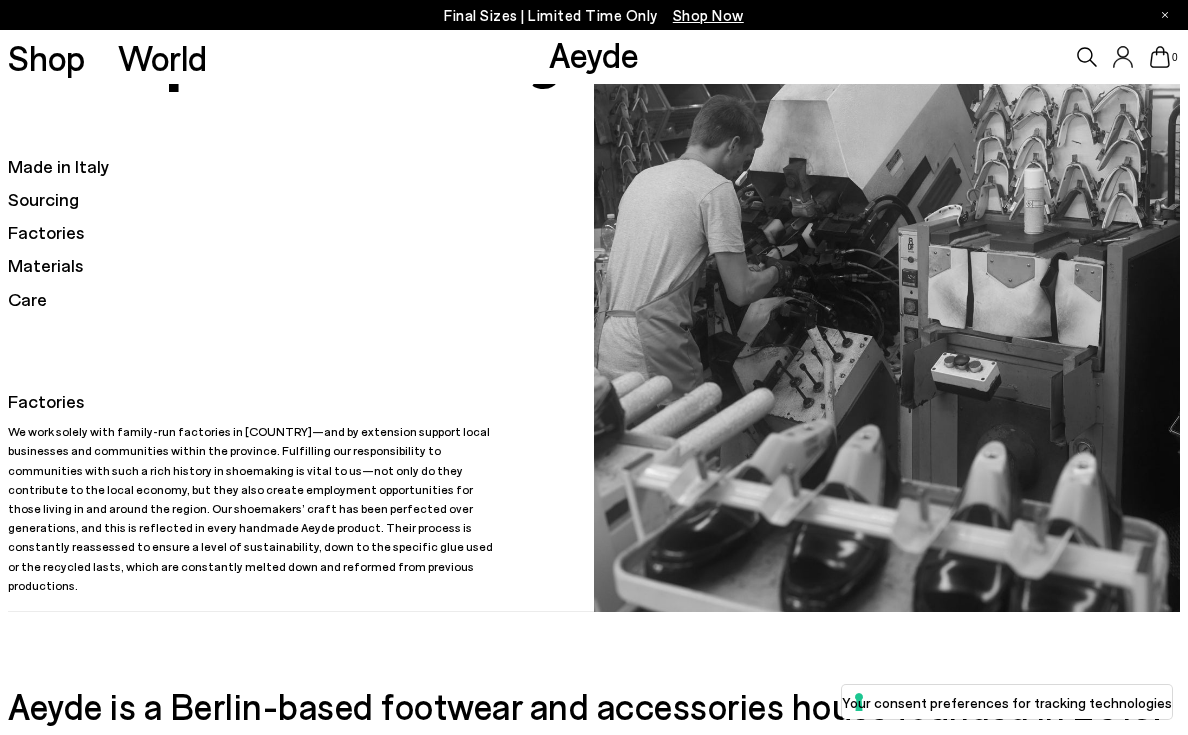 click on "Materials" at bounding box center (301, 265) 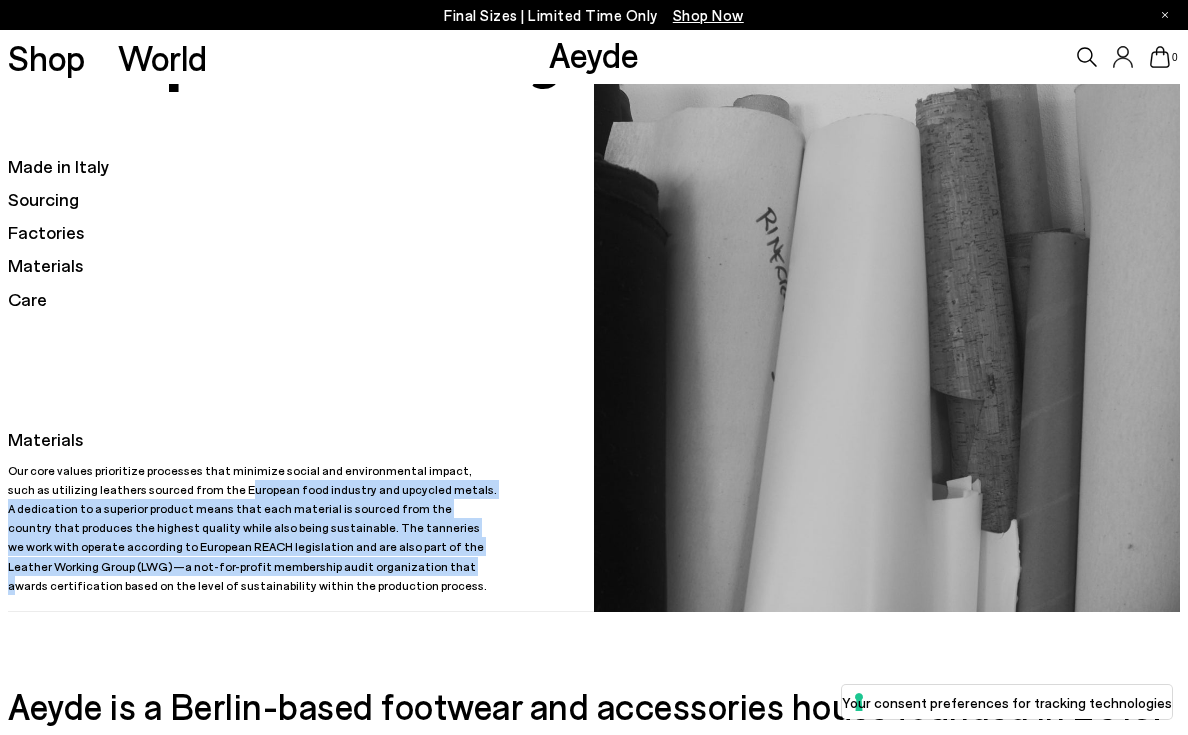 drag, startPoint x: 191, startPoint y: 493, endPoint x: 231, endPoint y: 561, distance: 78.892334 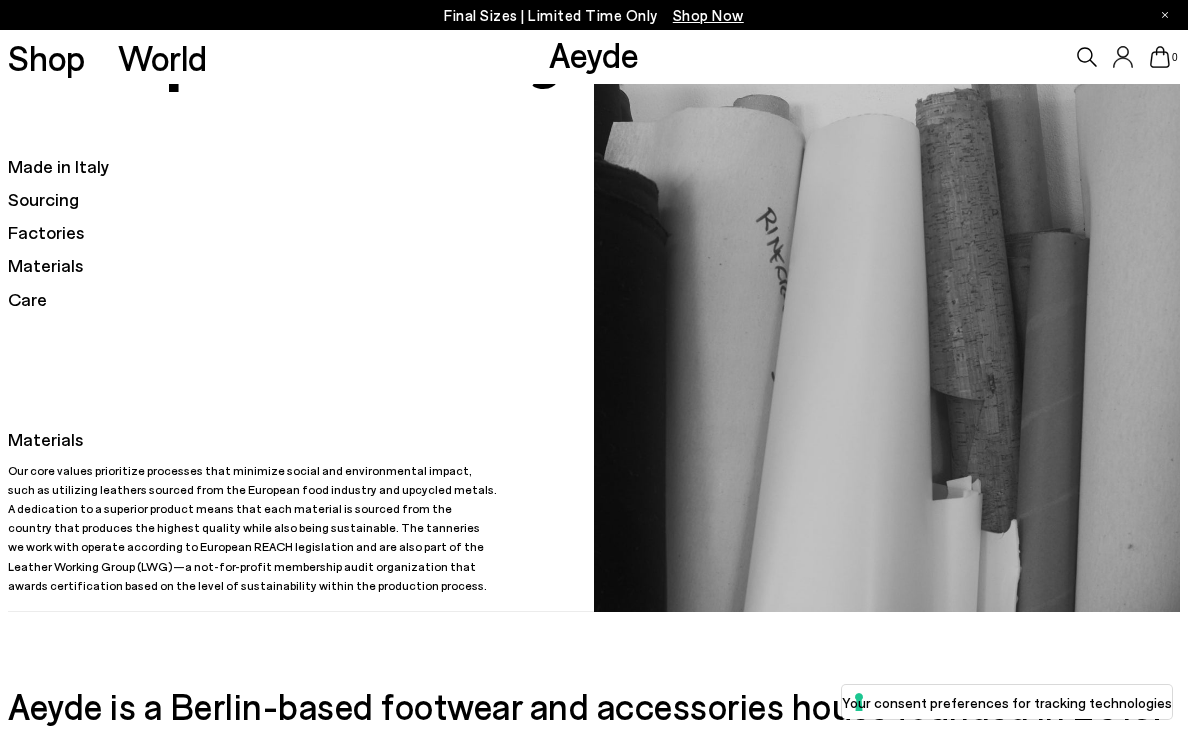 click on "Our core values prioritize processes that minimize social and environmental impact, such as utilizing leathers sourced from the European food industry and upcycled metals. A dedication to a superior product means that each material is sourced from the country that produces the highest quality while also being sustainable. The tanneries we work with operate according to European REACH legislation and are also part of the Leather Working Group (LWG)—a not-for-profit membership audit organization that awards certification based on the level of sustainability within the production process." at bounding box center (253, 528) 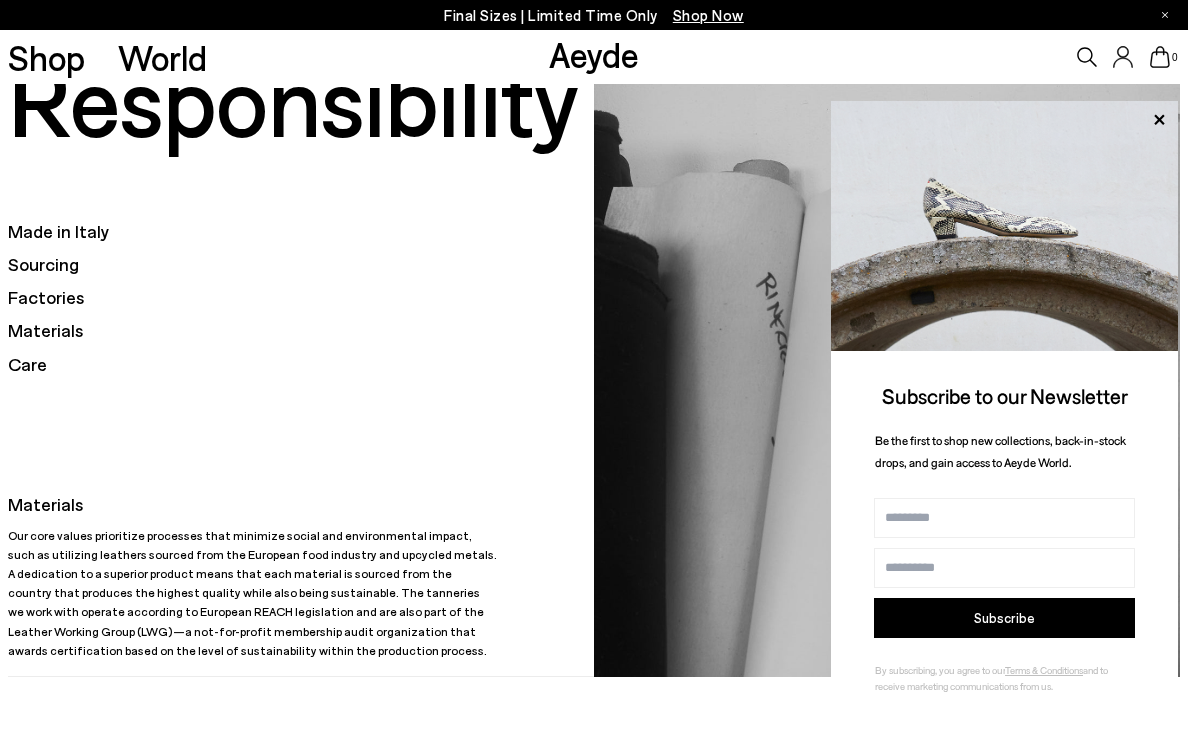 scroll, scrollTop: 63, scrollLeft: 0, axis: vertical 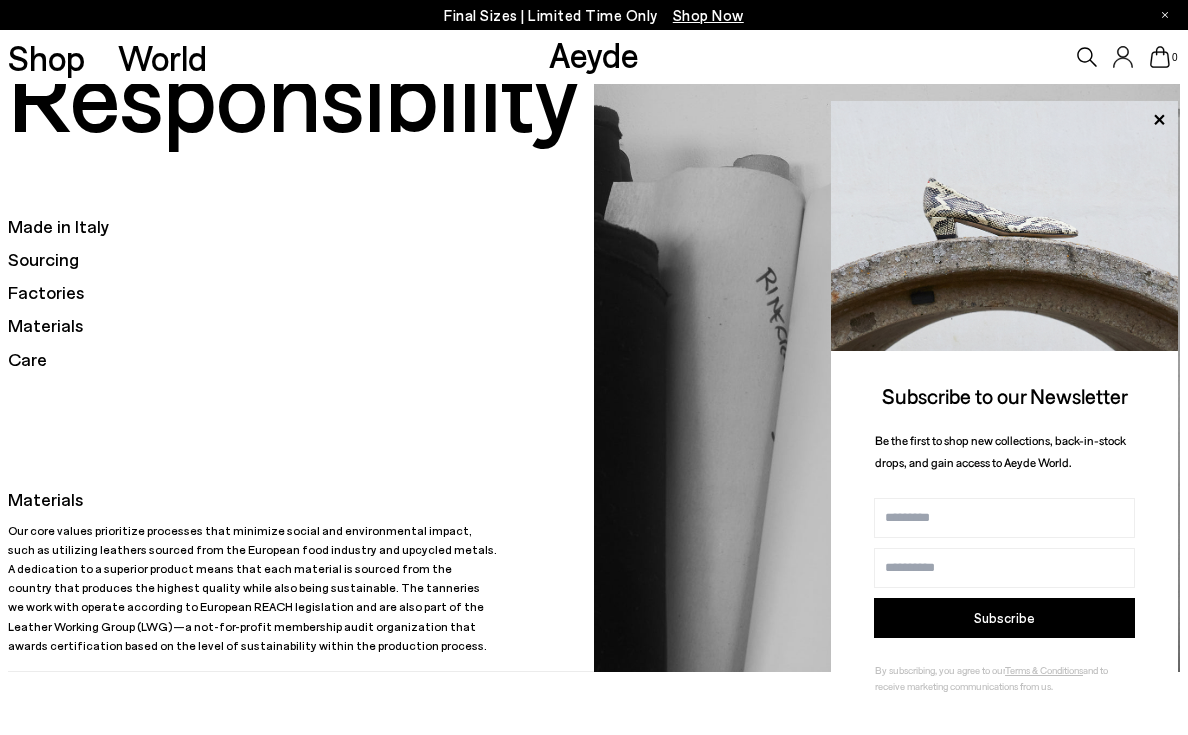 click on "Factories" at bounding box center (301, 292) 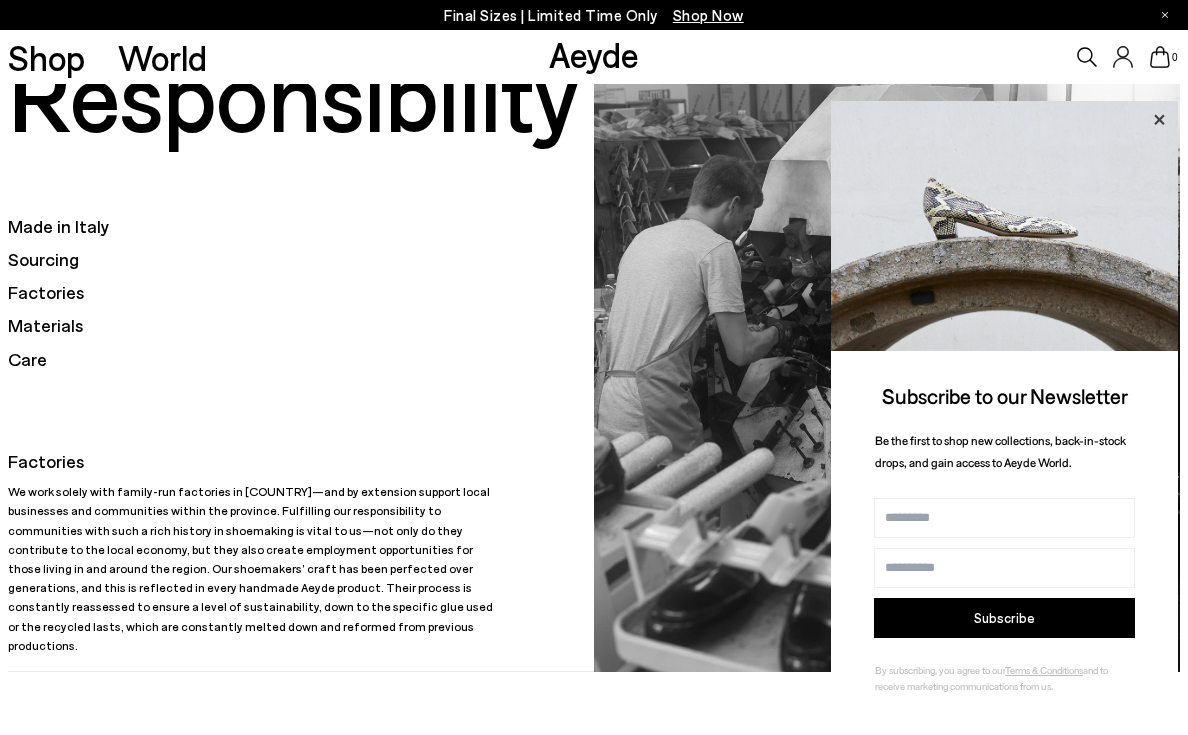 click 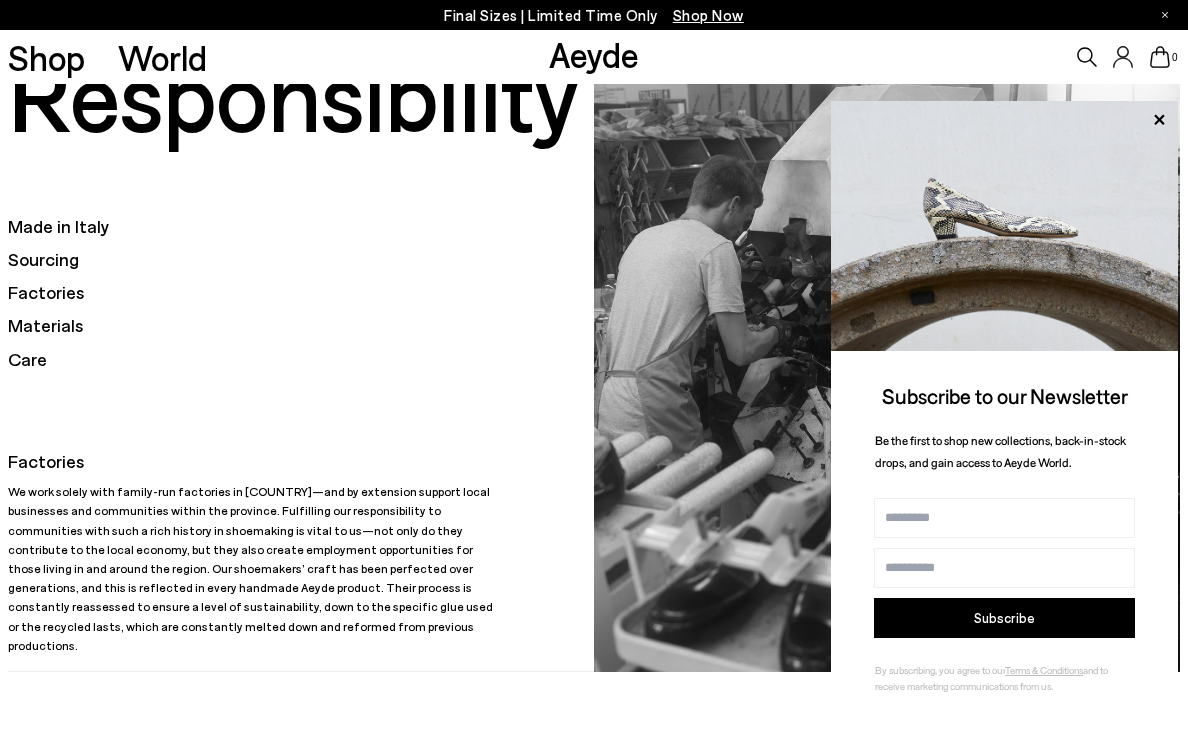 click on "Sourcing" at bounding box center [301, 259] 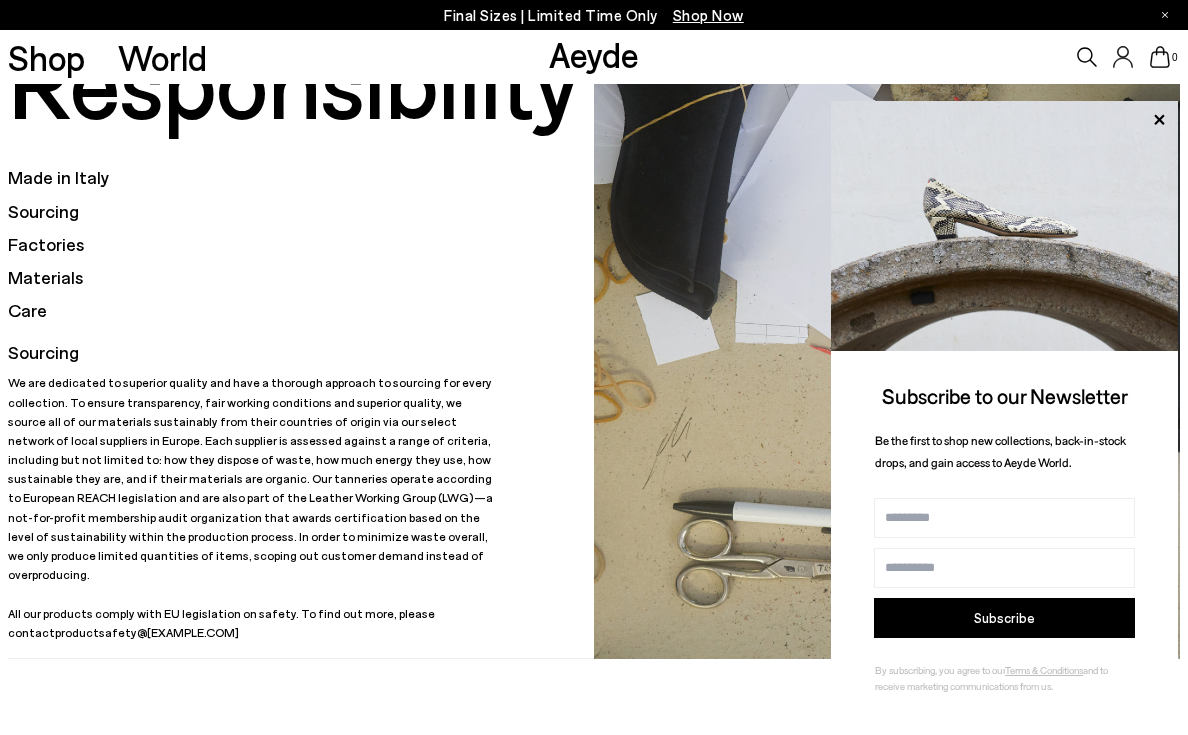 scroll, scrollTop: 81, scrollLeft: 0, axis: vertical 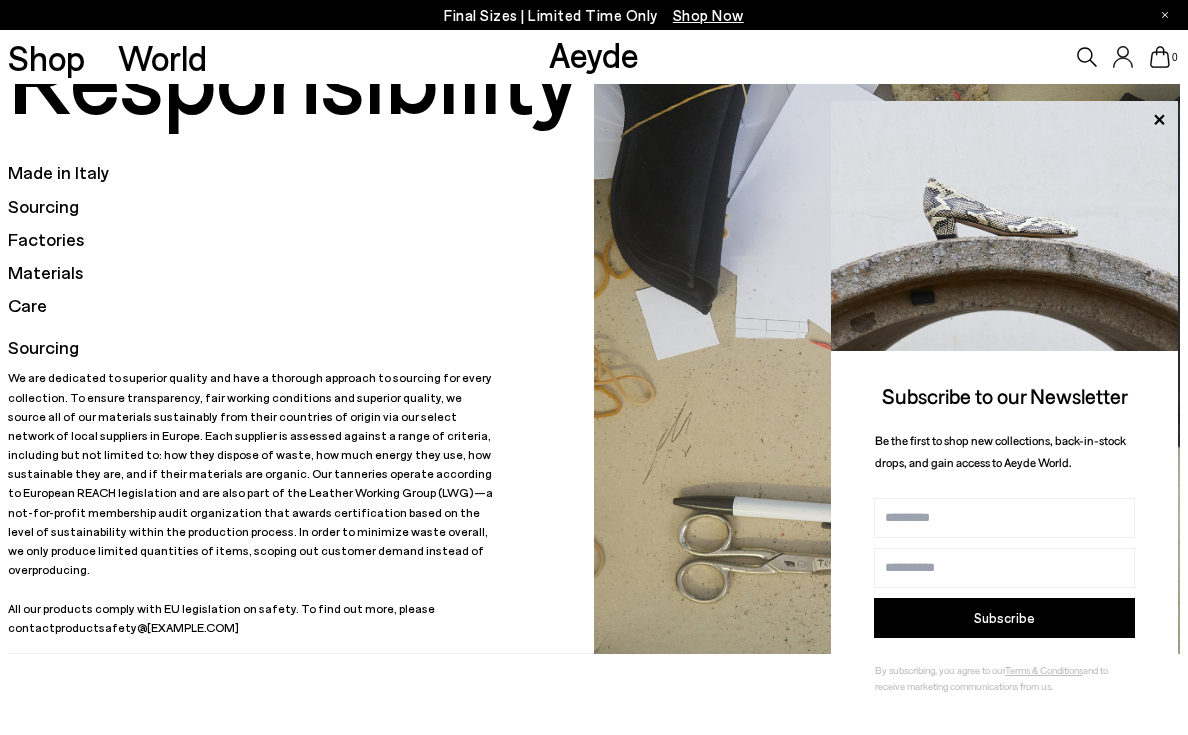 click on "Care" at bounding box center [301, 305] 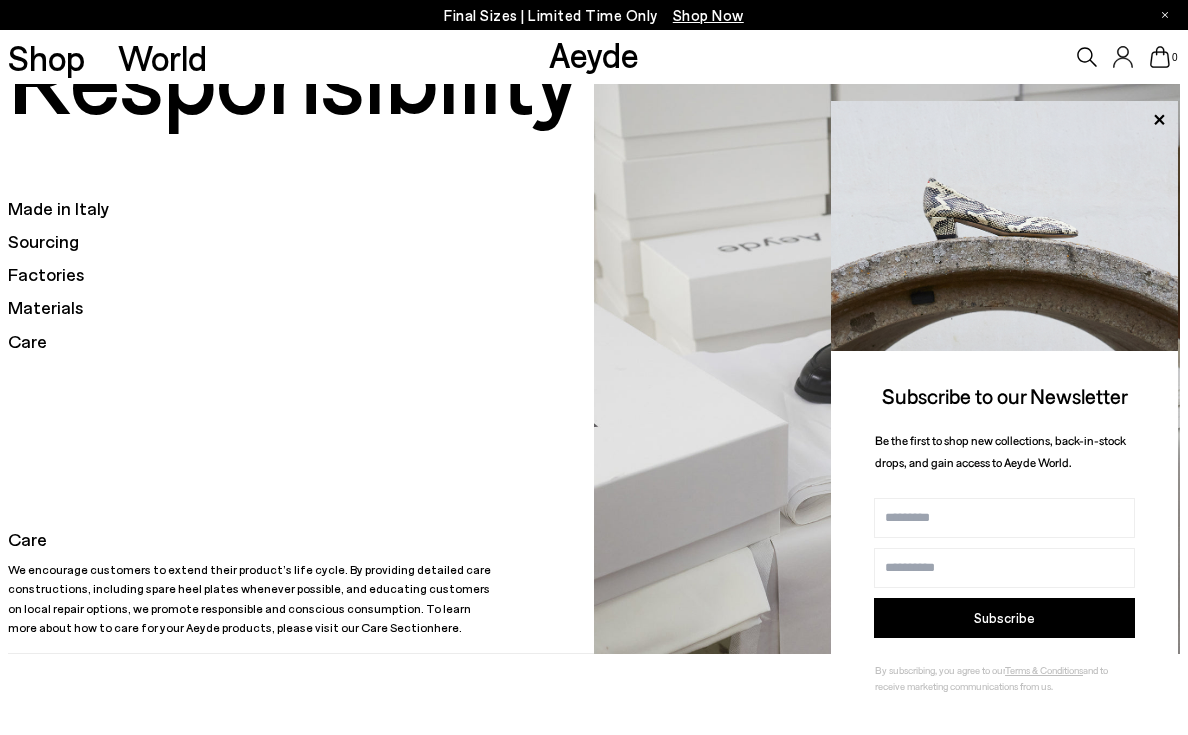 scroll, scrollTop: 223, scrollLeft: 0, axis: vertical 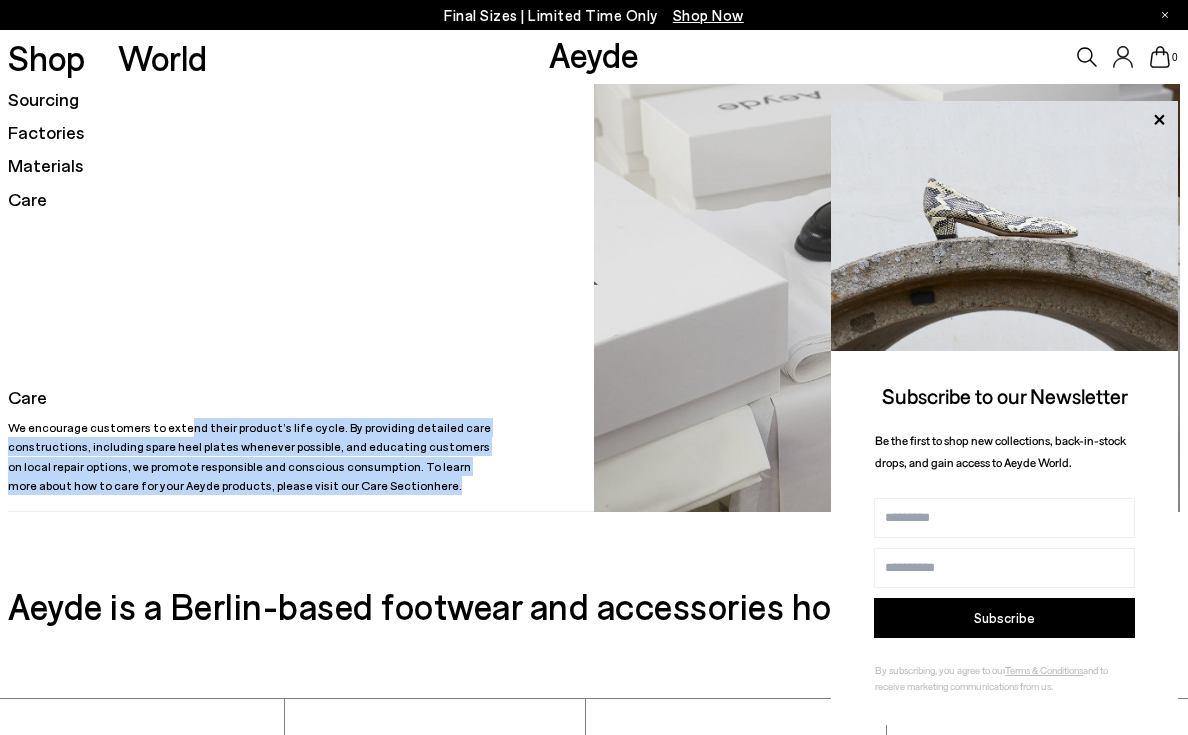 drag, startPoint x: 179, startPoint y: 430, endPoint x: 347, endPoint y: 484, distance: 176.4653 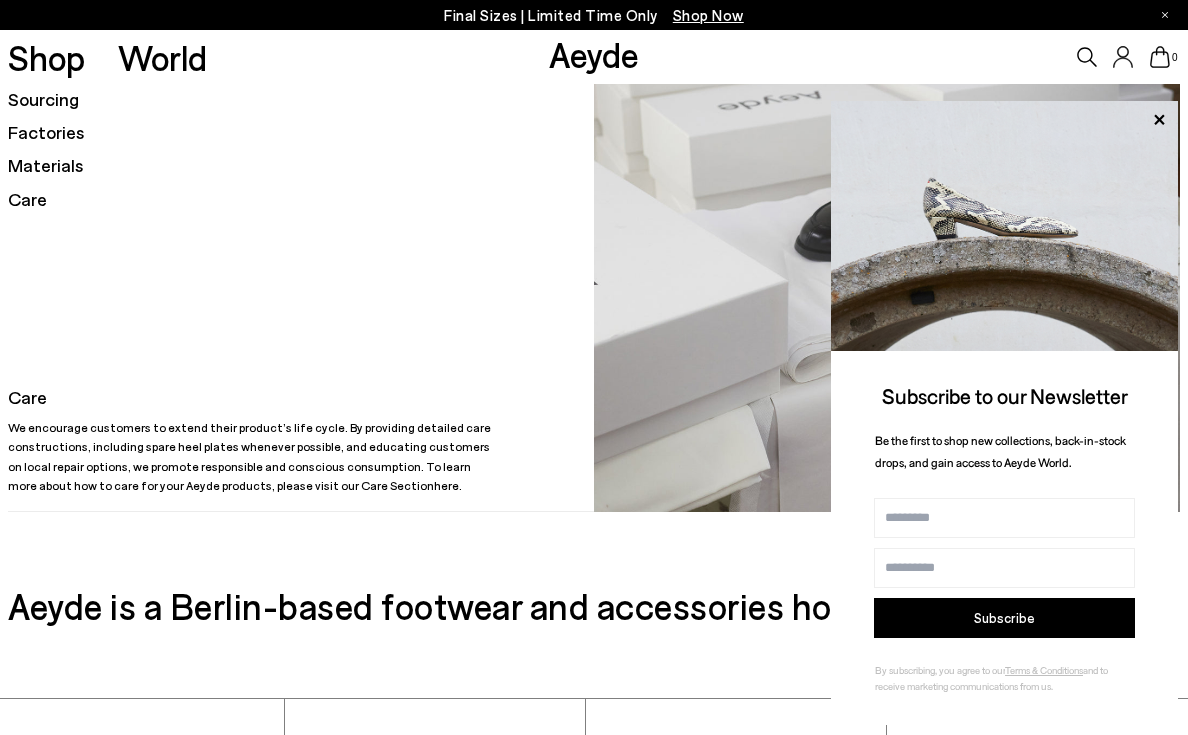 click on "We encourage customers to extend their product’s life cycle. By providing detailed care constructions, including spare heel plates whenever possible, and educating customers on local repair options, we promote responsible and conscious consumption. To learn more about how to care for your Aeyde products, please visit our Care Section  here ." at bounding box center (253, 456) 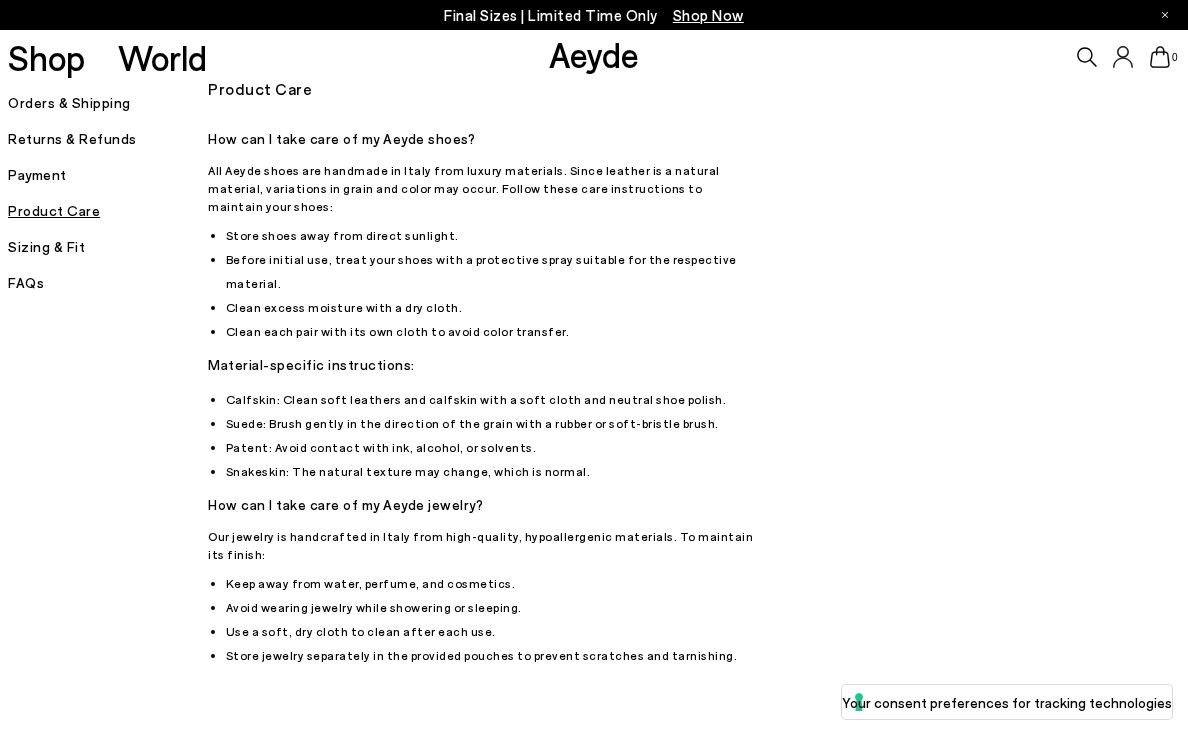 scroll, scrollTop: 17, scrollLeft: 0, axis: vertical 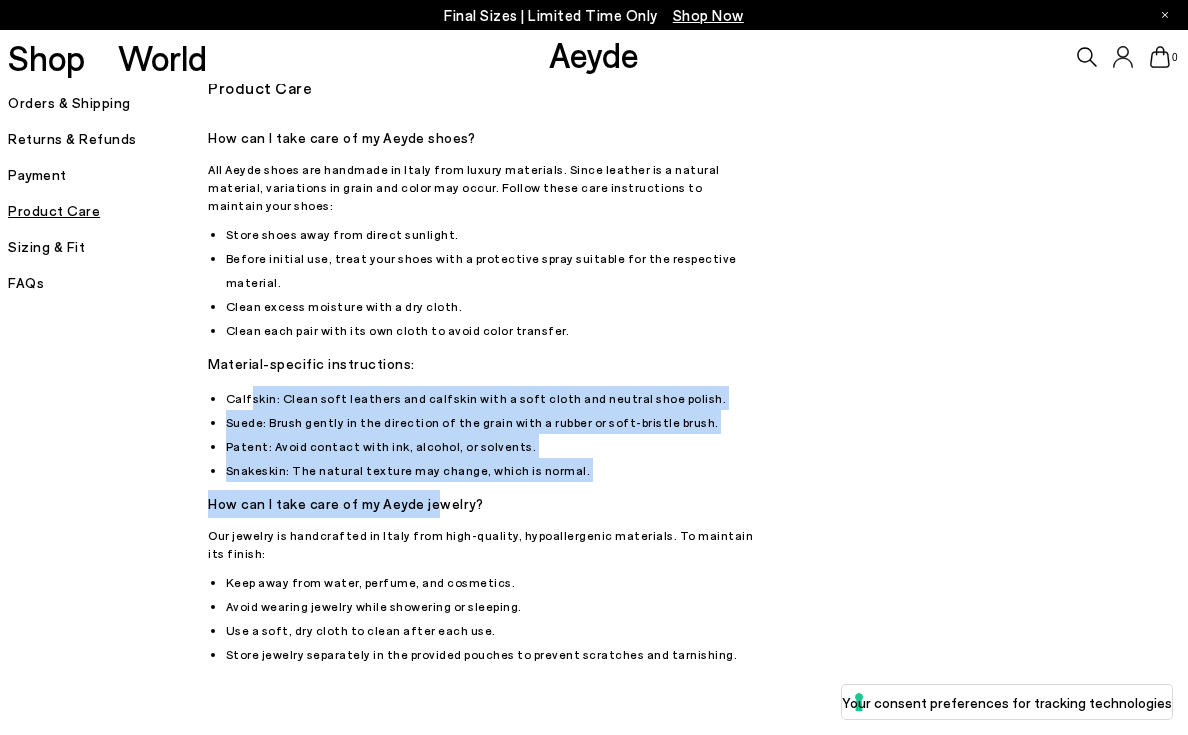 drag, startPoint x: 250, startPoint y: 353, endPoint x: 423, endPoint y: 457, distance: 201.85391 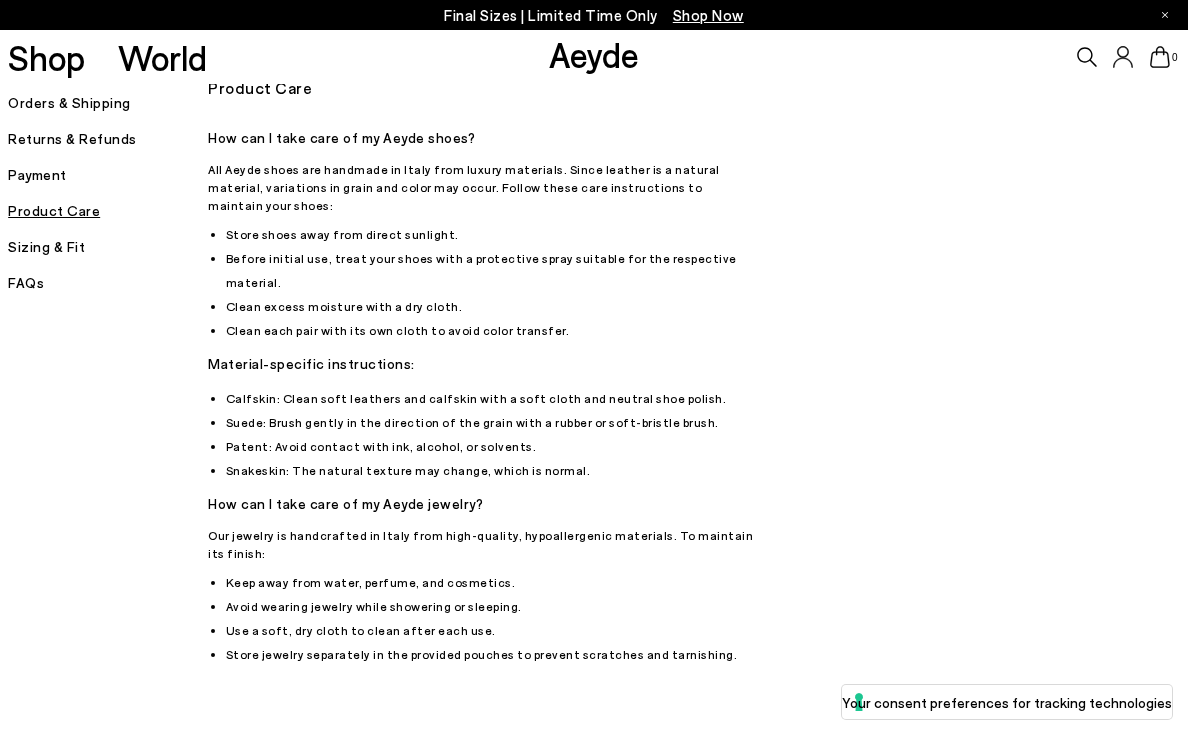 click on "Before initial use, treat your shoes with a protective spray suitable for the respective material." at bounding box center [492, 270] 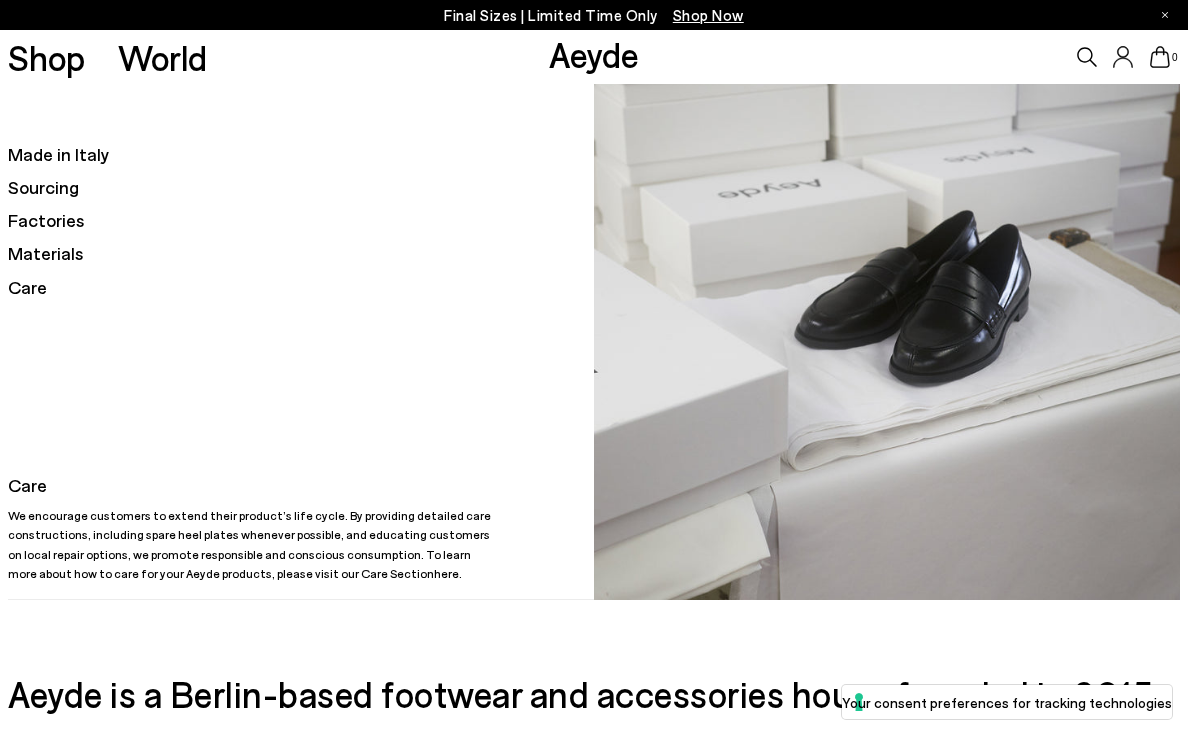scroll, scrollTop: 0, scrollLeft: 0, axis: both 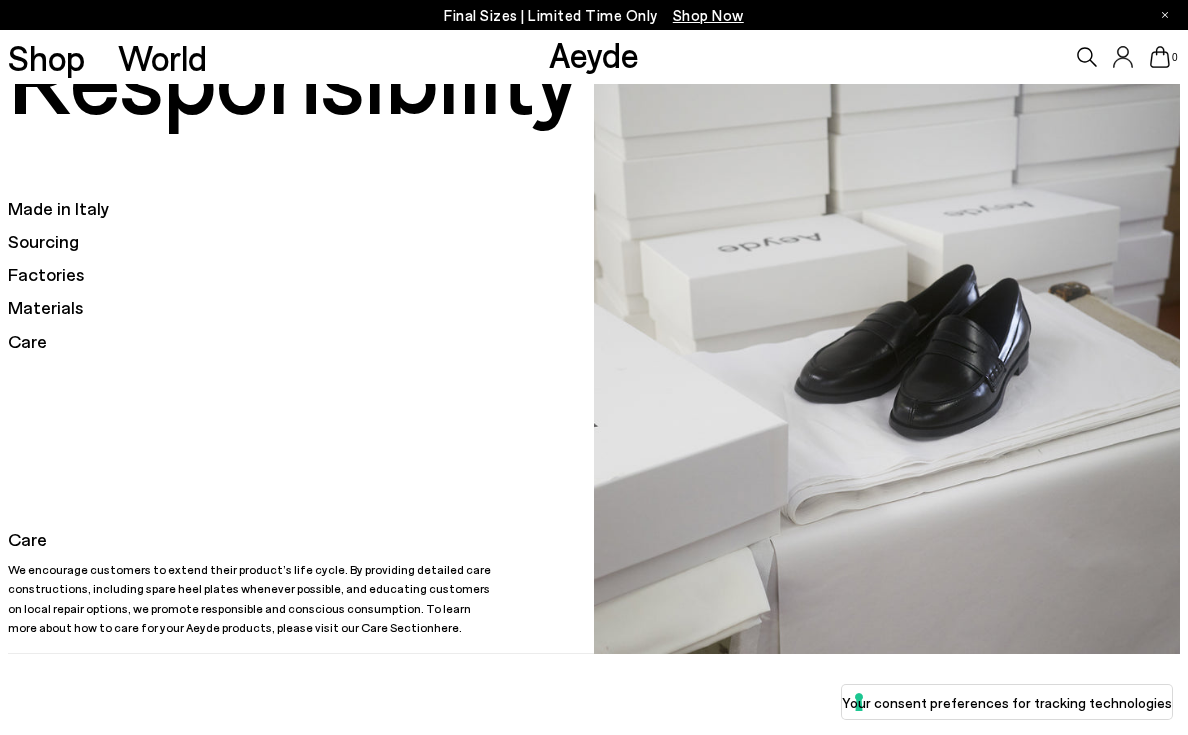 click on "Materials" at bounding box center (301, 307) 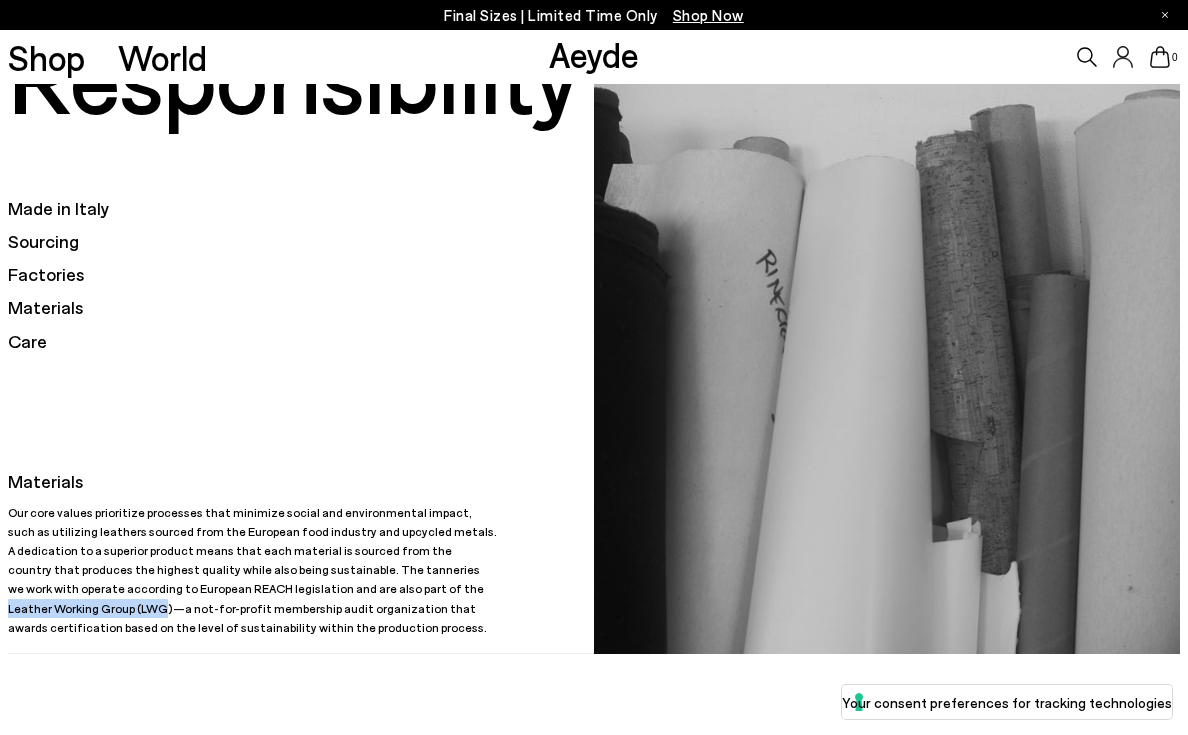 drag, startPoint x: 274, startPoint y: 585, endPoint x: 425, endPoint y: 581, distance: 151.05296 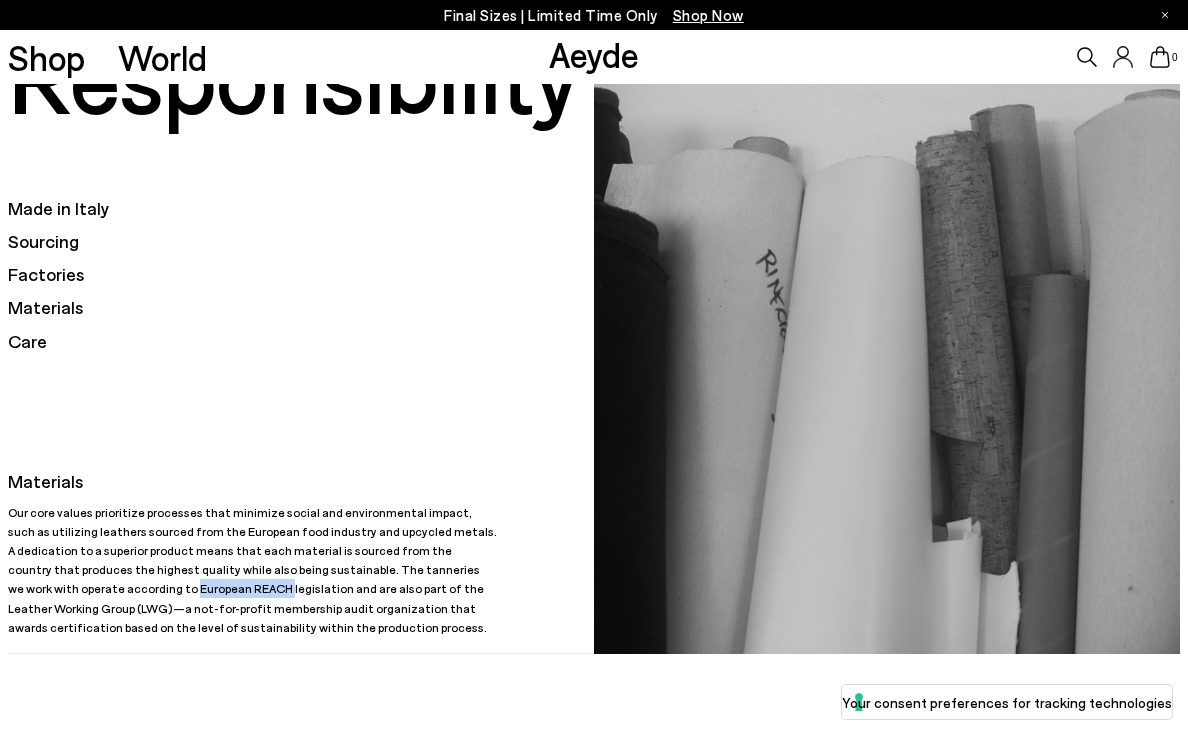 drag, startPoint x: 6, startPoint y: 584, endPoint x: 103, endPoint y: 582, distance: 97.020615 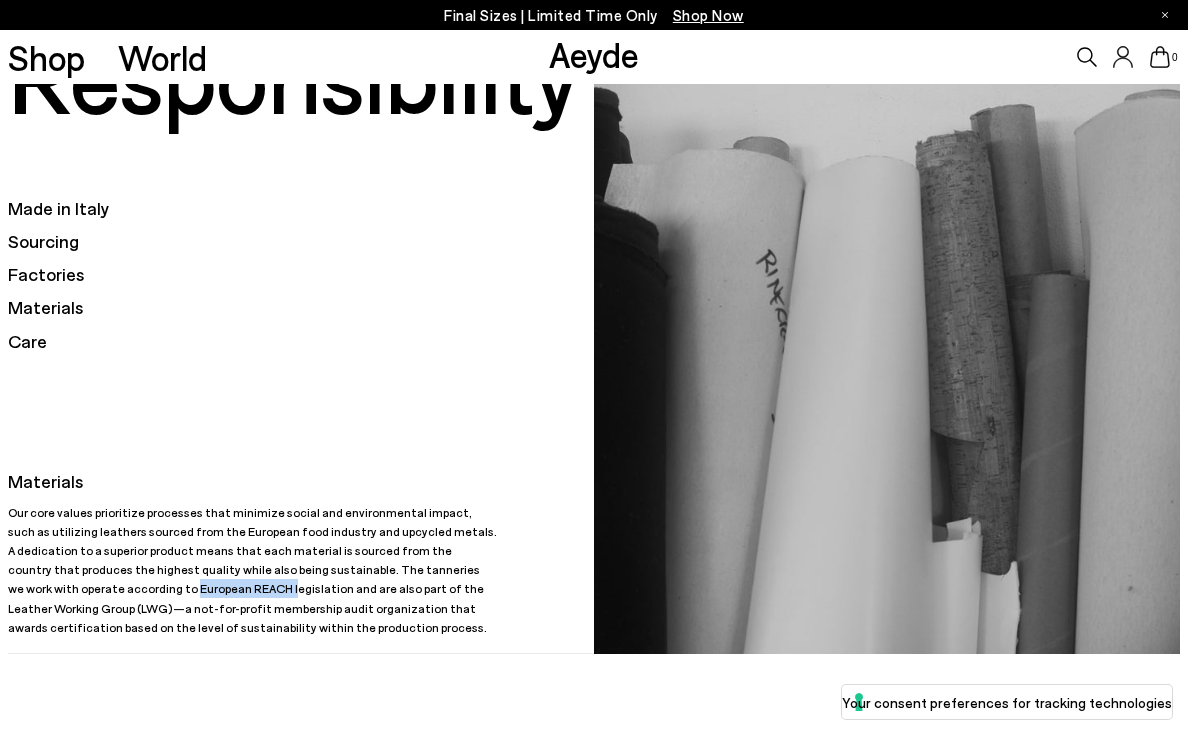 copy on "European REACH l" 